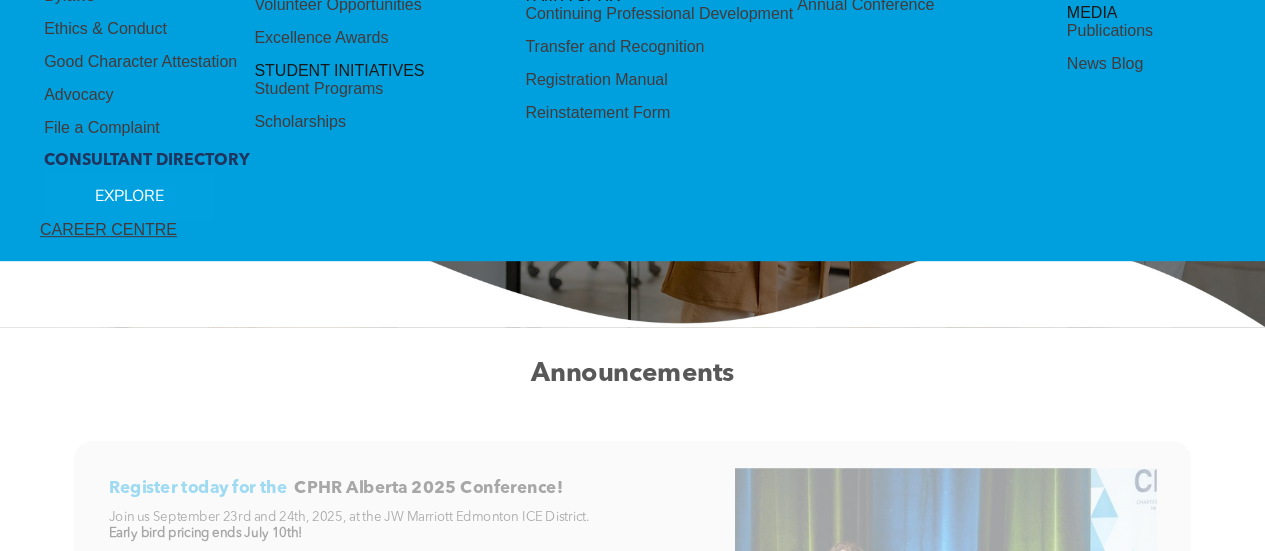 scroll, scrollTop: 0, scrollLeft: 0, axis: both 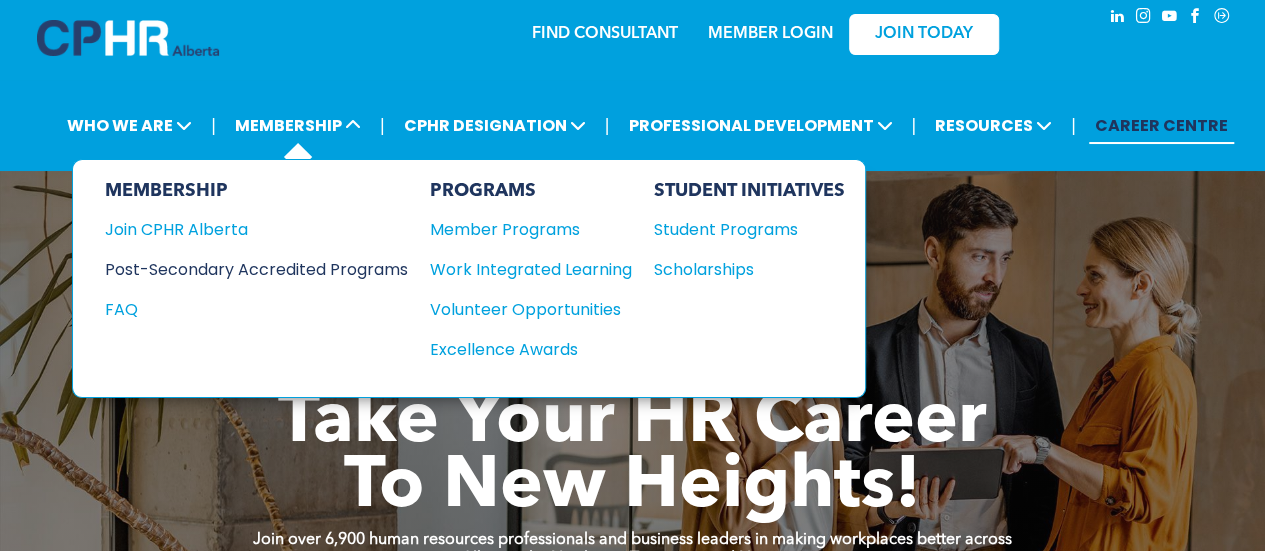 click on "Post-Secondary Accredited Programs" at bounding box center (241, 269) 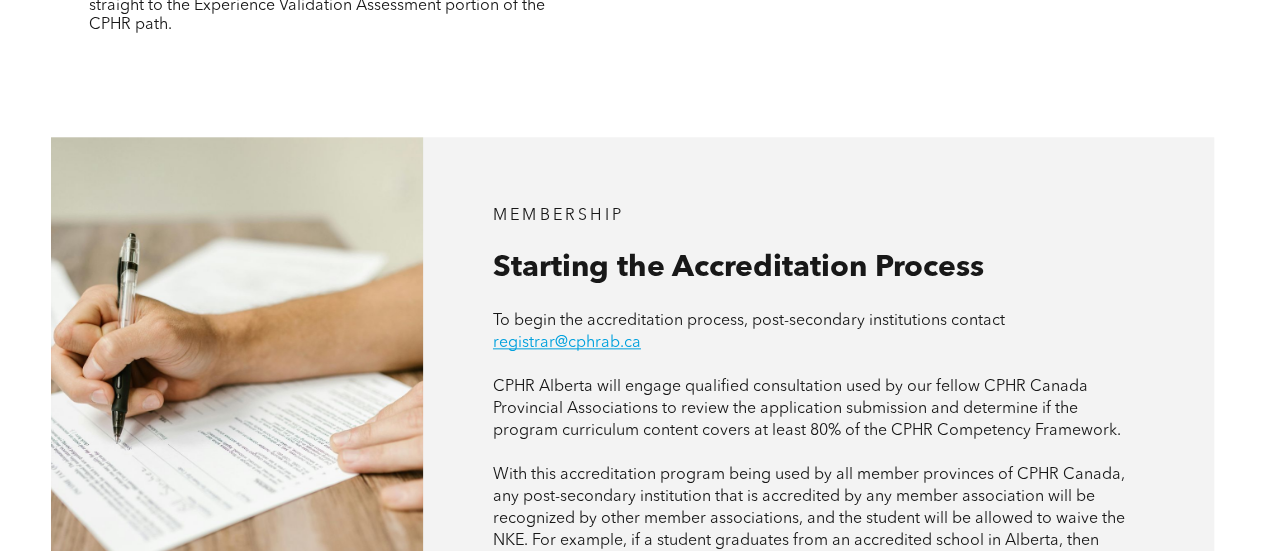 scroll, scrollTop: 800, scrollLeft: 0, axis: vertical 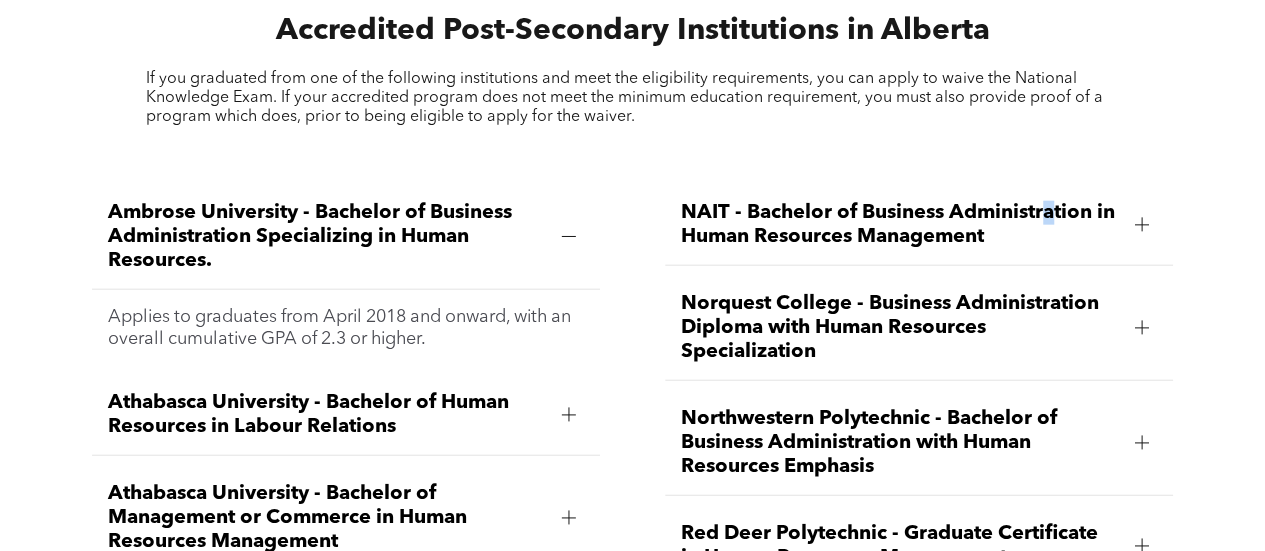click on "NAIT - Bachelor of Business Administration in Human Resources Management" at bounding box center [900, 225] 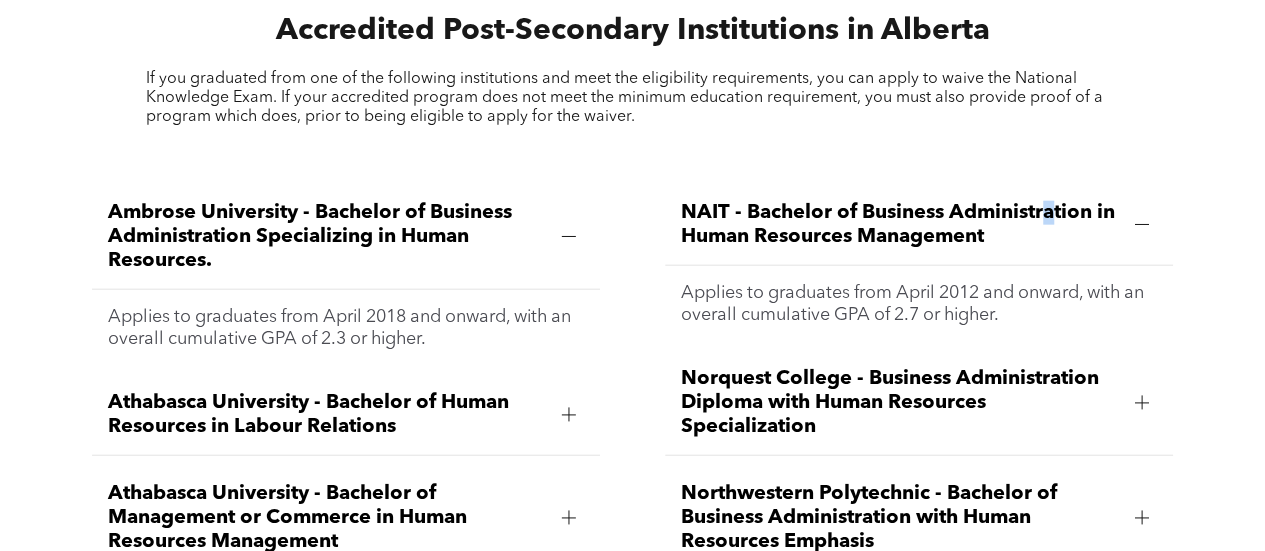 click on "NAIT - Bachelor of Business Administration in Human Resources Management" at bounding box center [900, 225] 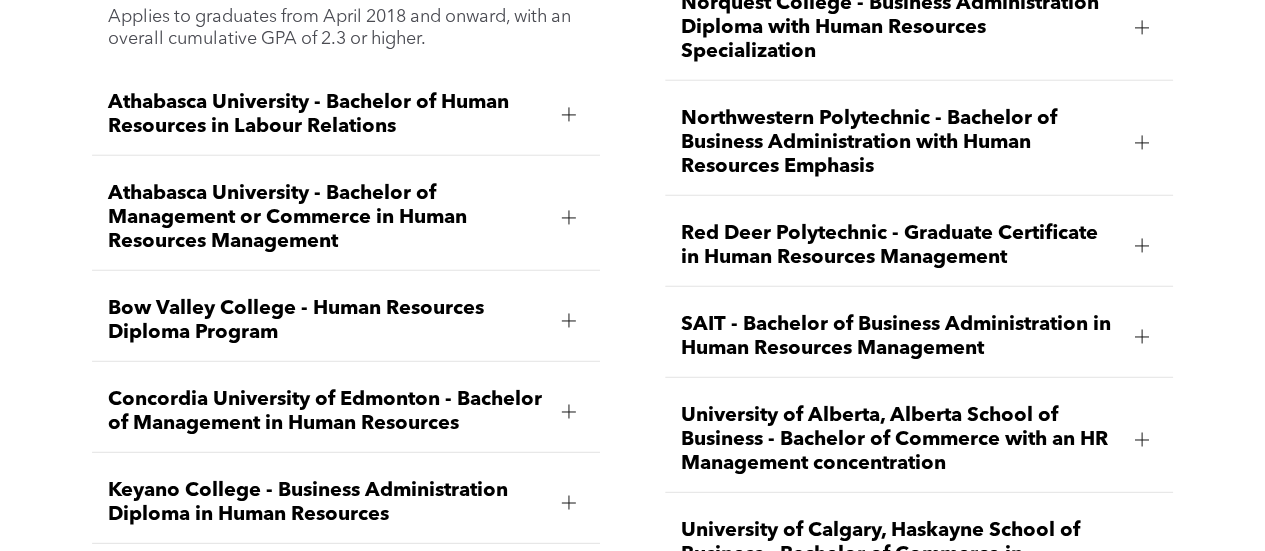 scroll, scrollTop: 2776, scrollLeft: 0, axis: vertical 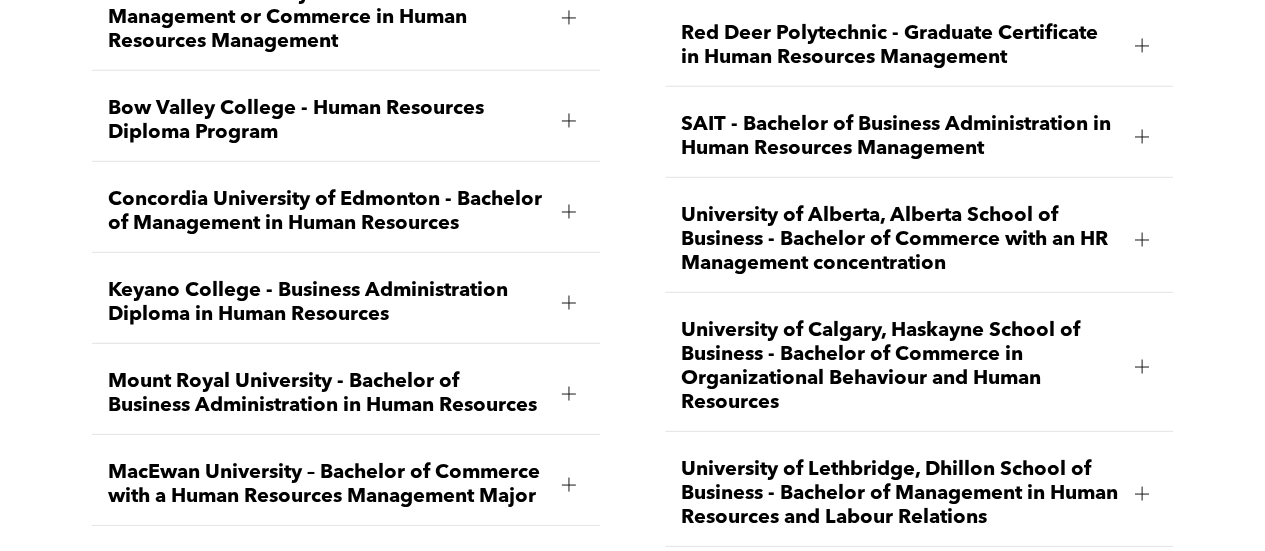 click on "University of Alberta, Alberta School of Business - Bachelor of Commerce with an HR Management concentration" at bounding box center [900, 240] 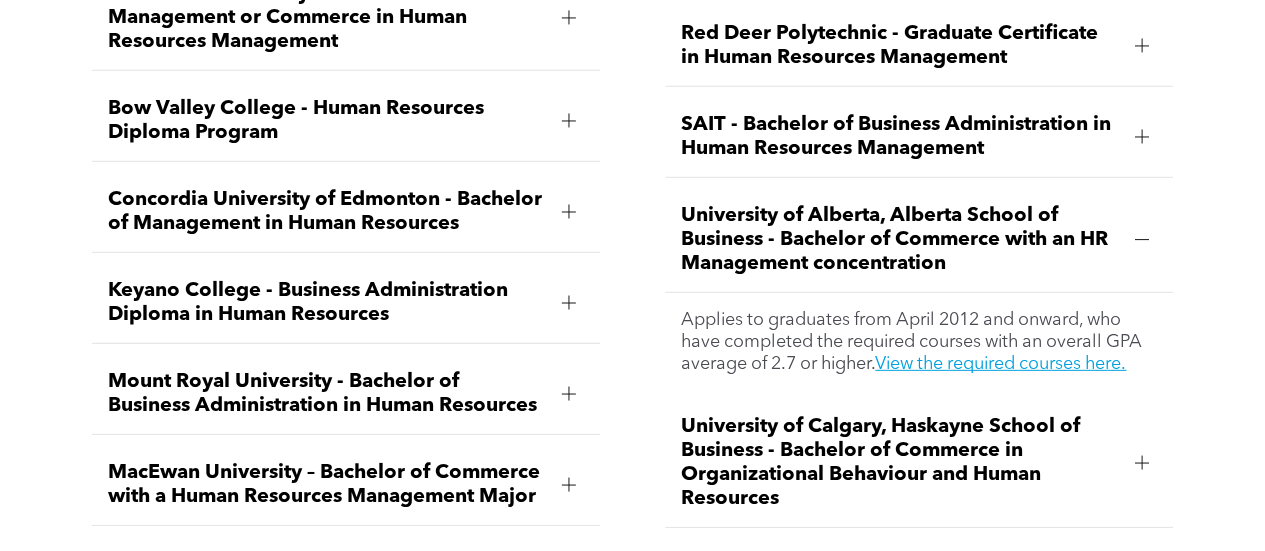 click at bounding box center (1142, 240) 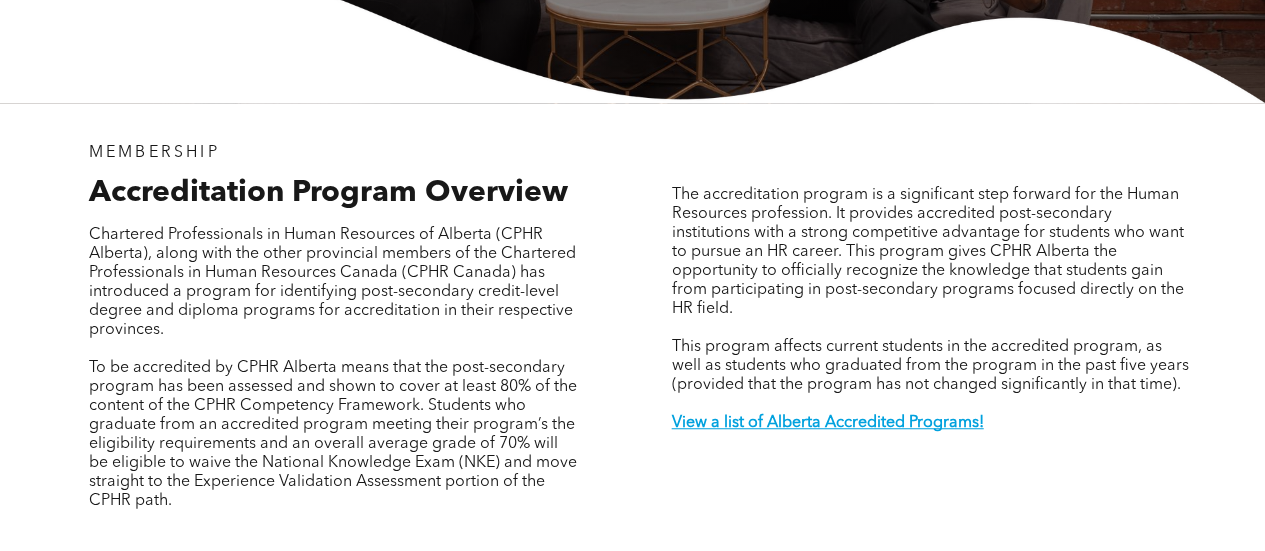 scroll, scrollTop: 536, scrollLeft: 0, axis: vertical 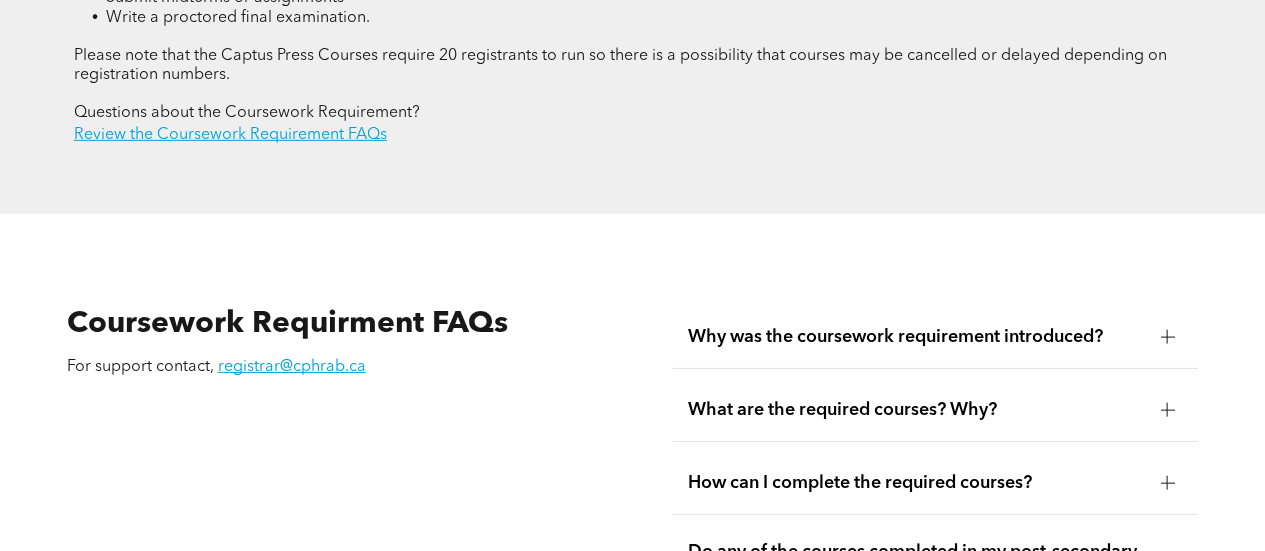 click on "Why was the coursework requirement introduced?" at bounding box center (916, 337) 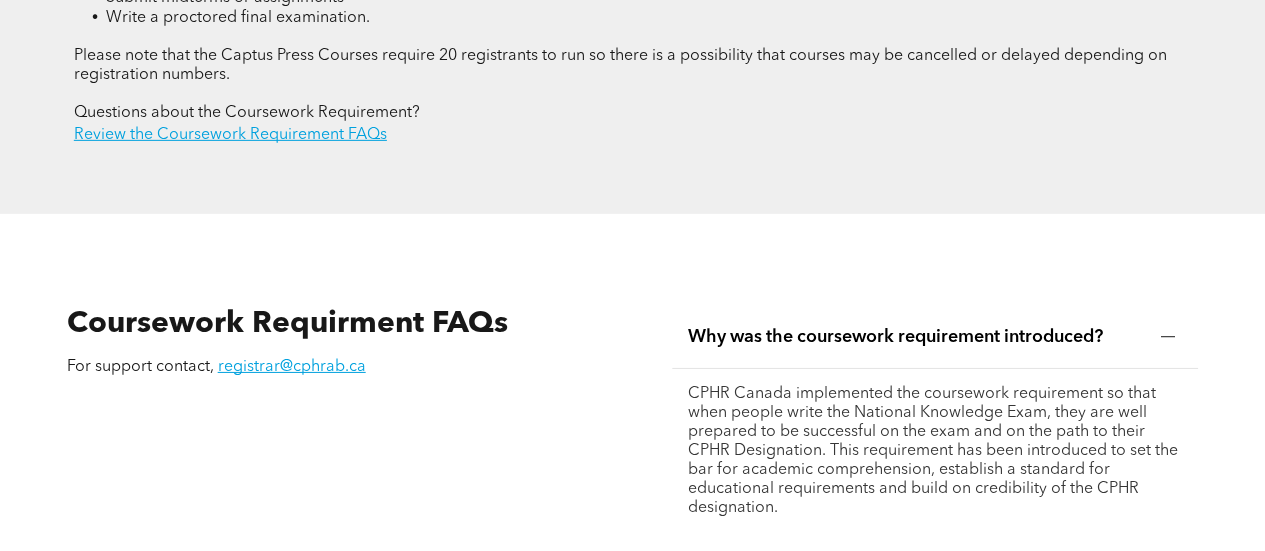 click on "Why was the coursework requirement introduced?" at bounding box center (916, 337) 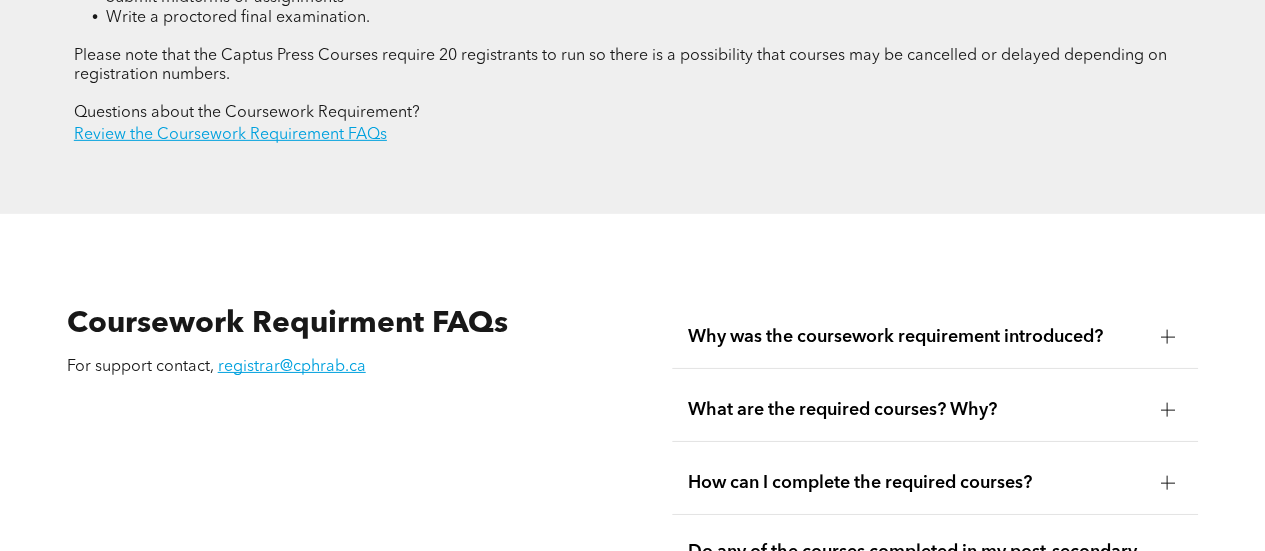 click on "What are the required courses? Why?" at bounding box center (916, 410) 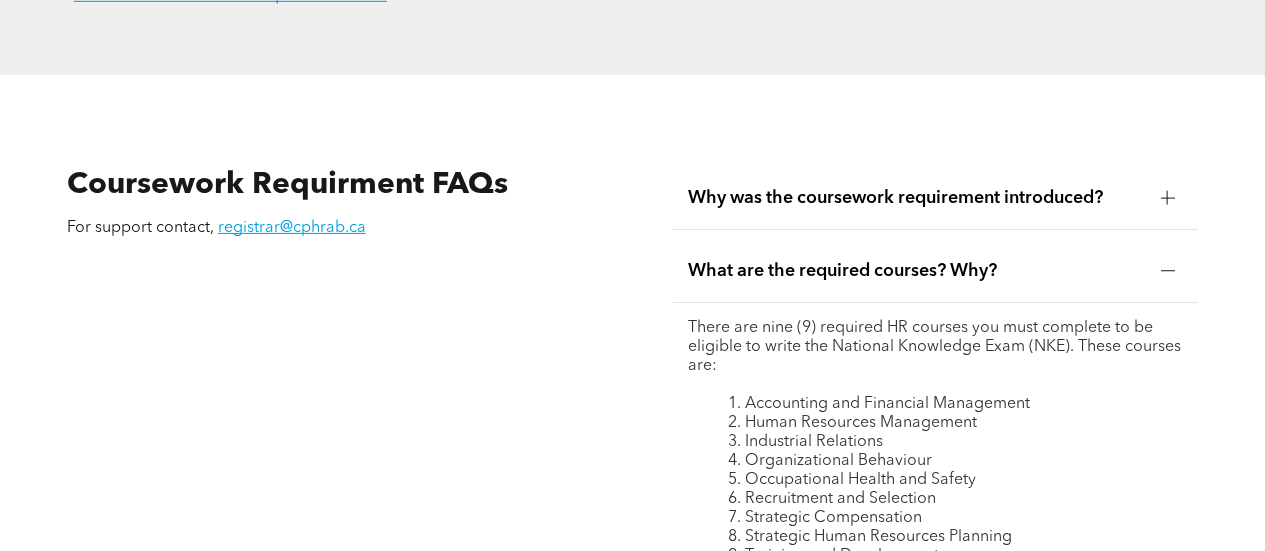 scroll, scrollTop: 3300, scrollLeft: 0, axis: vertical 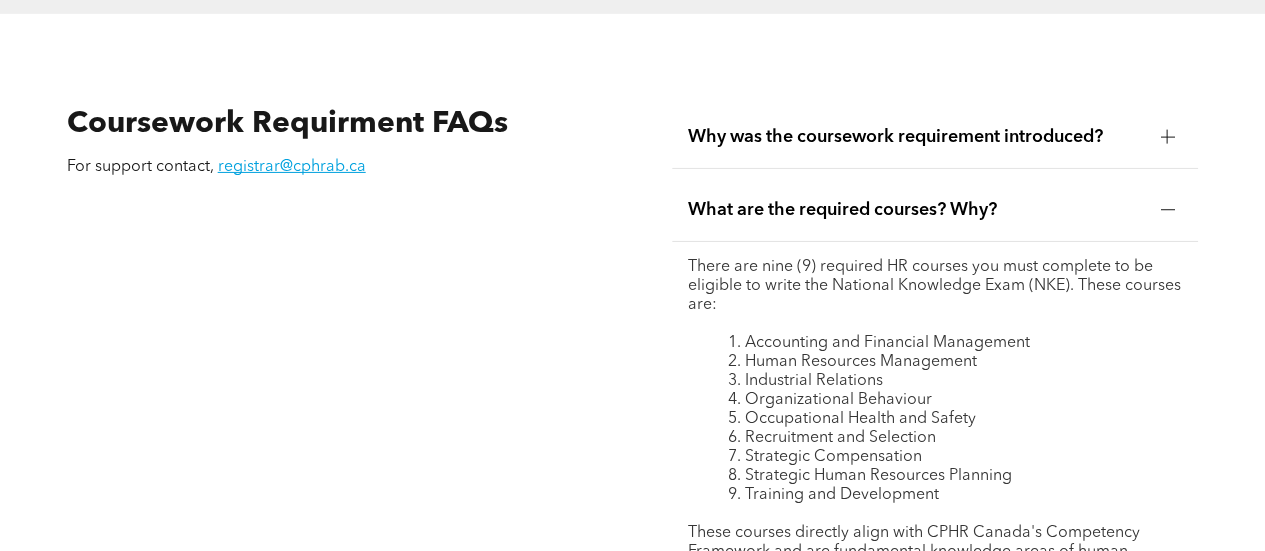 click on "What are the required courses? Why?" at bounding box center [916, 210] 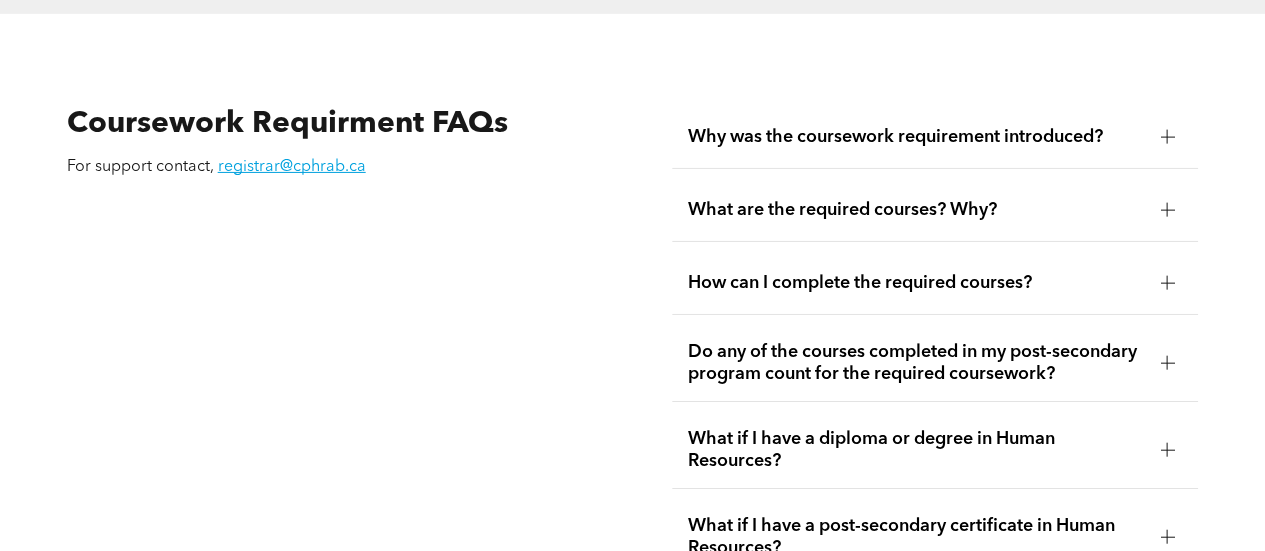 click on "How can I complete the required courses?" at bounding box center [916, 283] 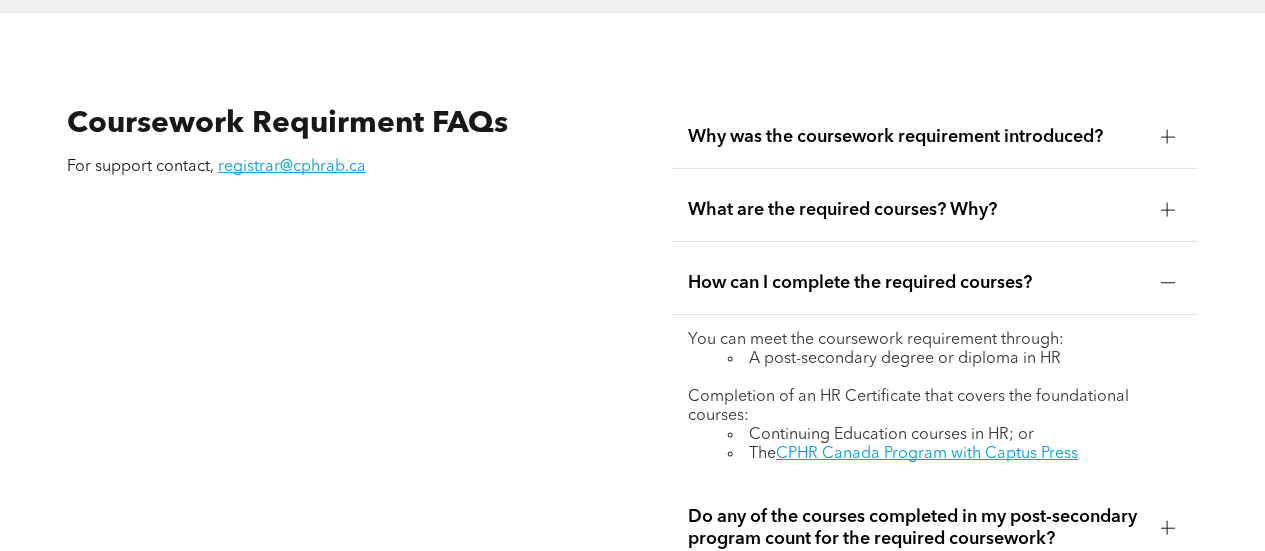 scroll, scrollTop: 3400, scrollLeft: 0, axis: vertical 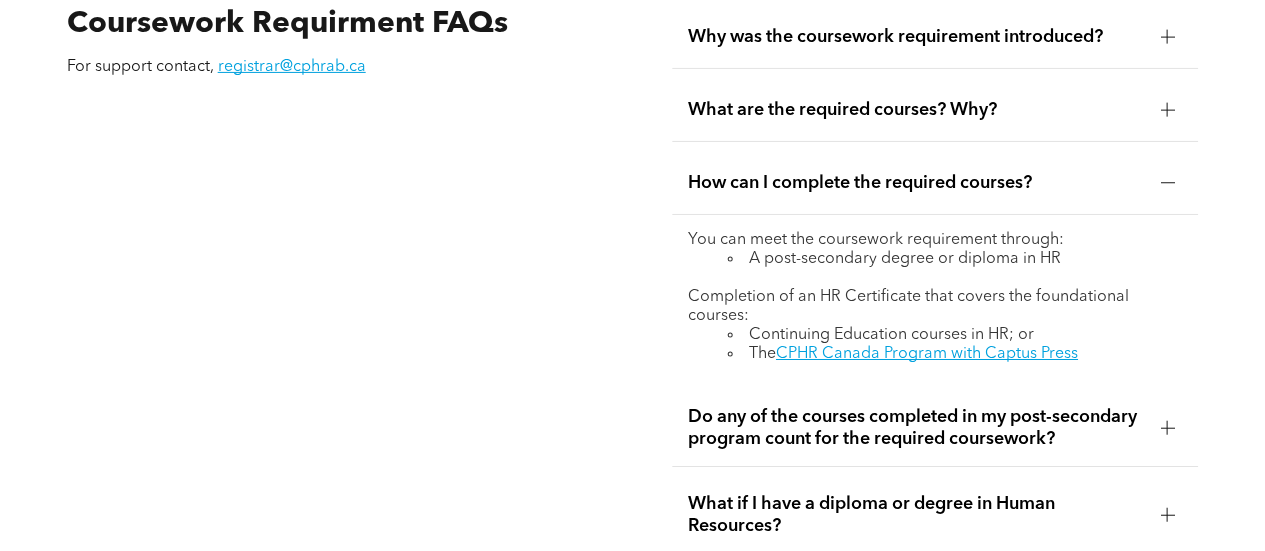 click on "Continuing Education courses in HR; or" at bounding box center (955, 335) 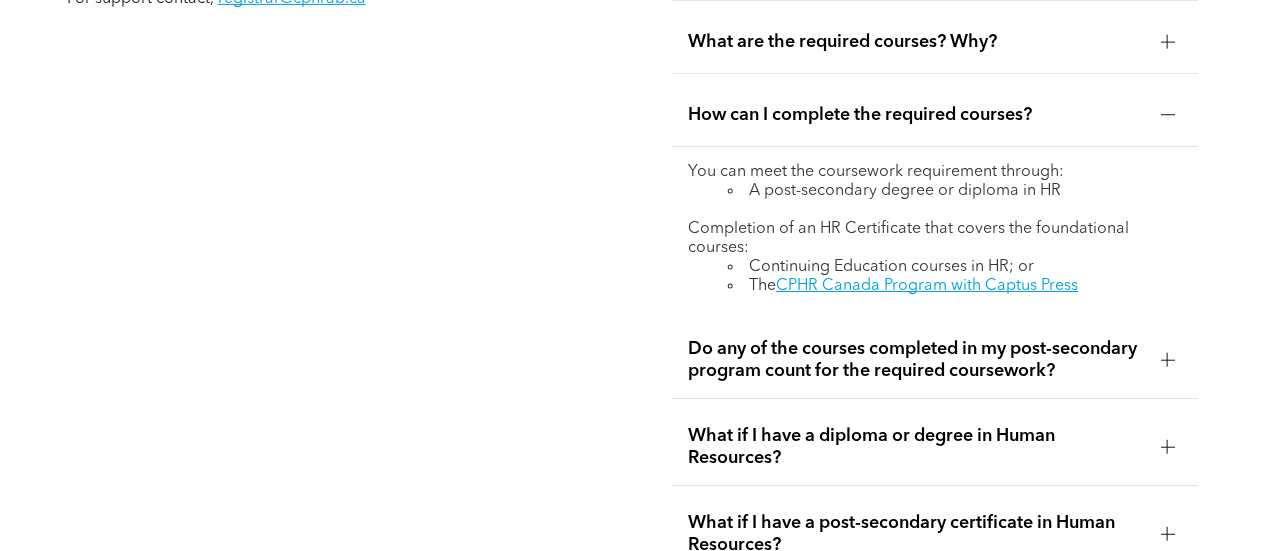 scroll, scrollTop: 3500, scrollLeft: 0, axis: vertical 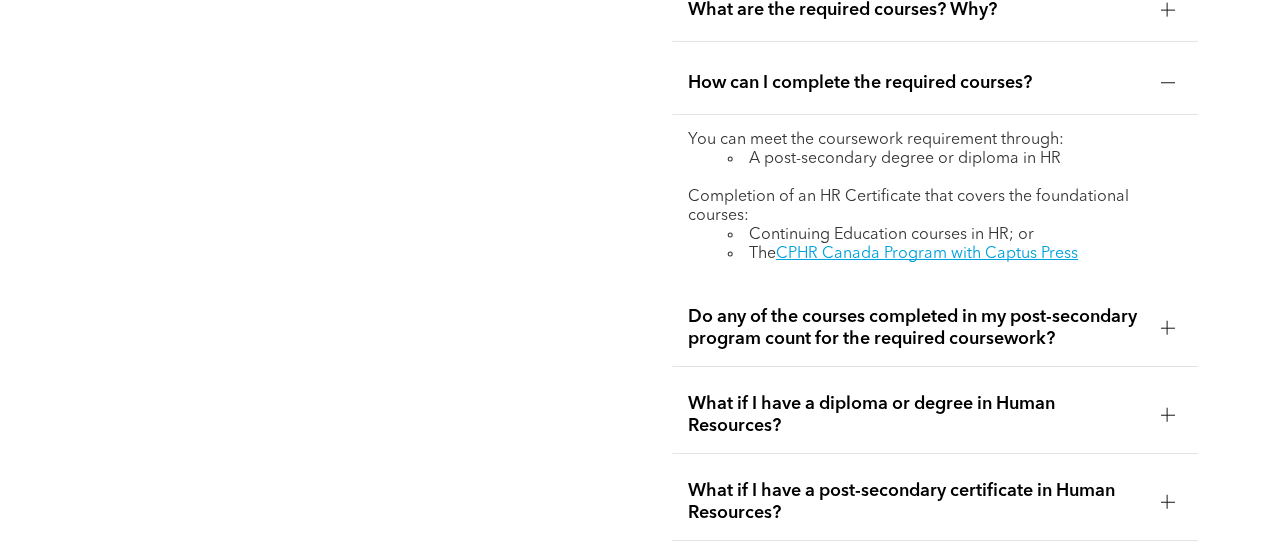 click on "Do any of the courses completed in my post-secondary program count for the required coursework?" at bounding box center (916, 328) 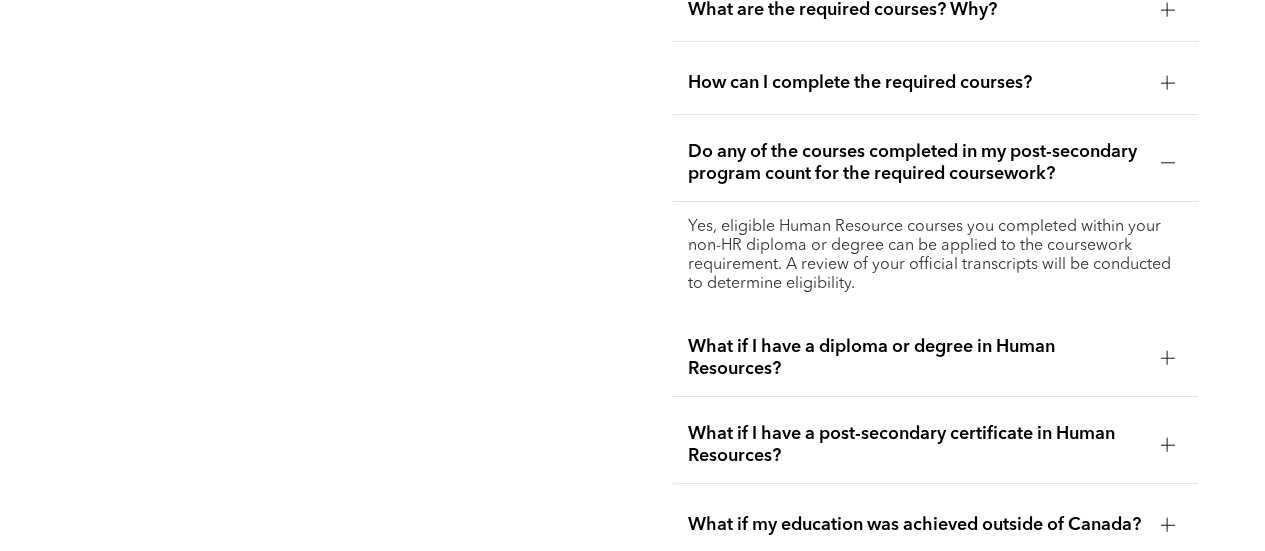 click on "Do any of the courses completed in my post-secondary program count for the required coursework?" at bounding box center [916, 163] 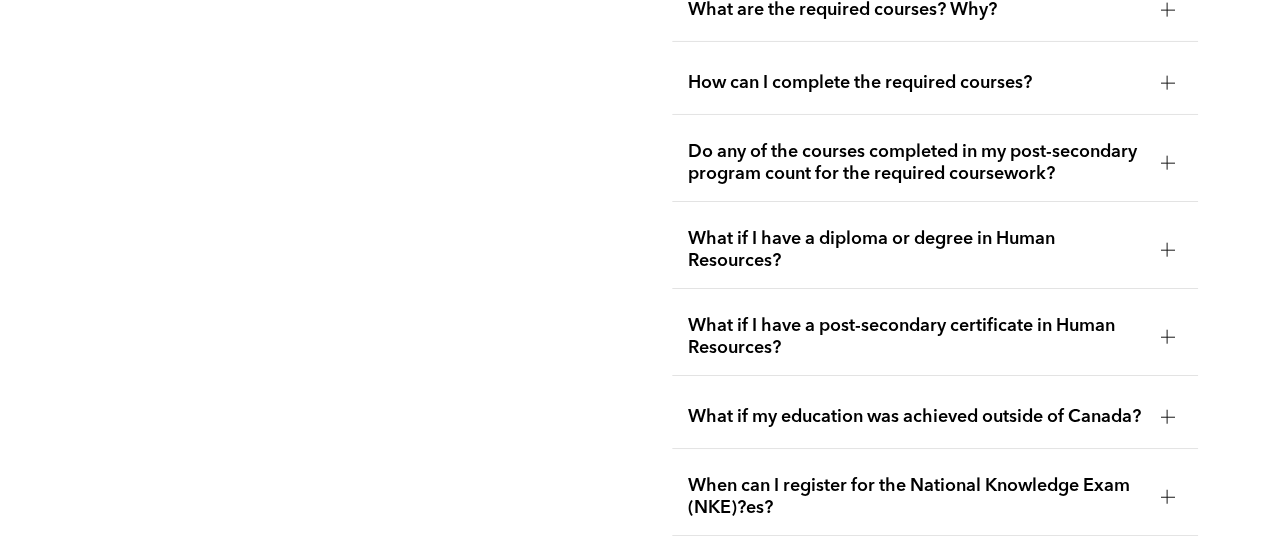 click on "What if I have a diploma or degree in Human Resources?" at bounding box center [916, 250] 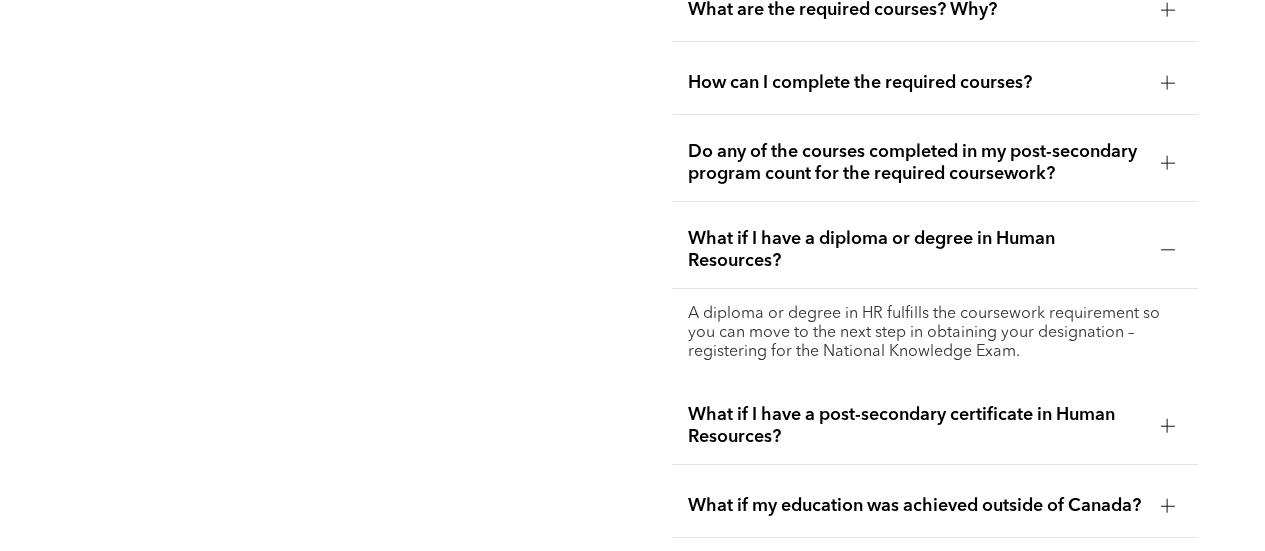 click on "What if I have a diploma or degree in Human Resources?" at bounding box center [916, 250] 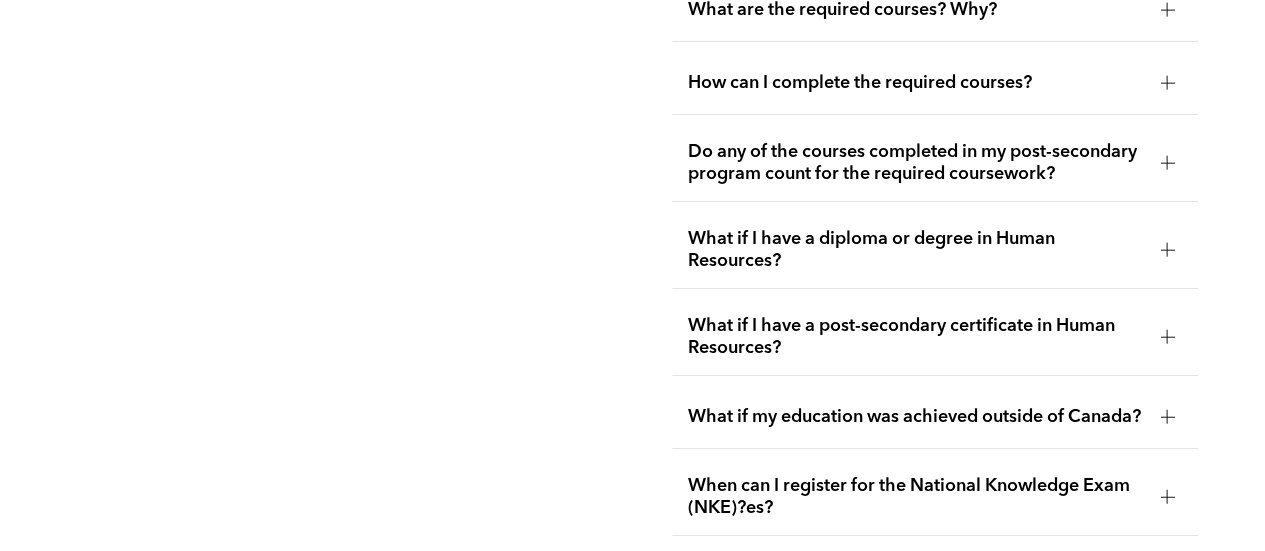 click on "What if I have a post-secondary certificate in Human Resources?" at bounding box center [916, 337] 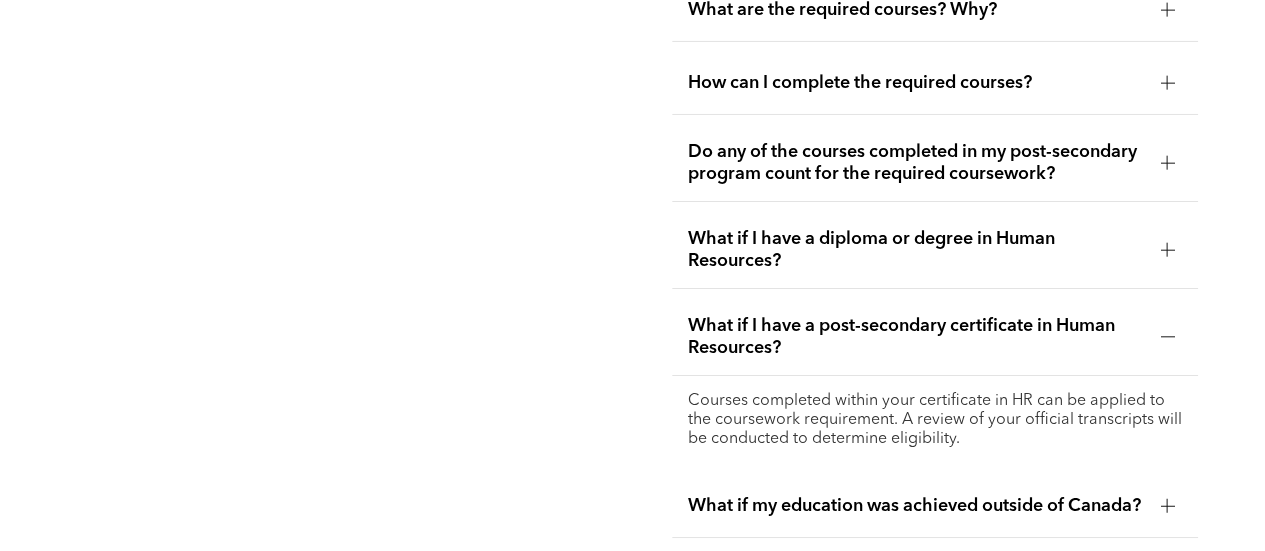 click on "What if I have a post-secondary certificate in Human Resources?" at bounding box center [916, 337] 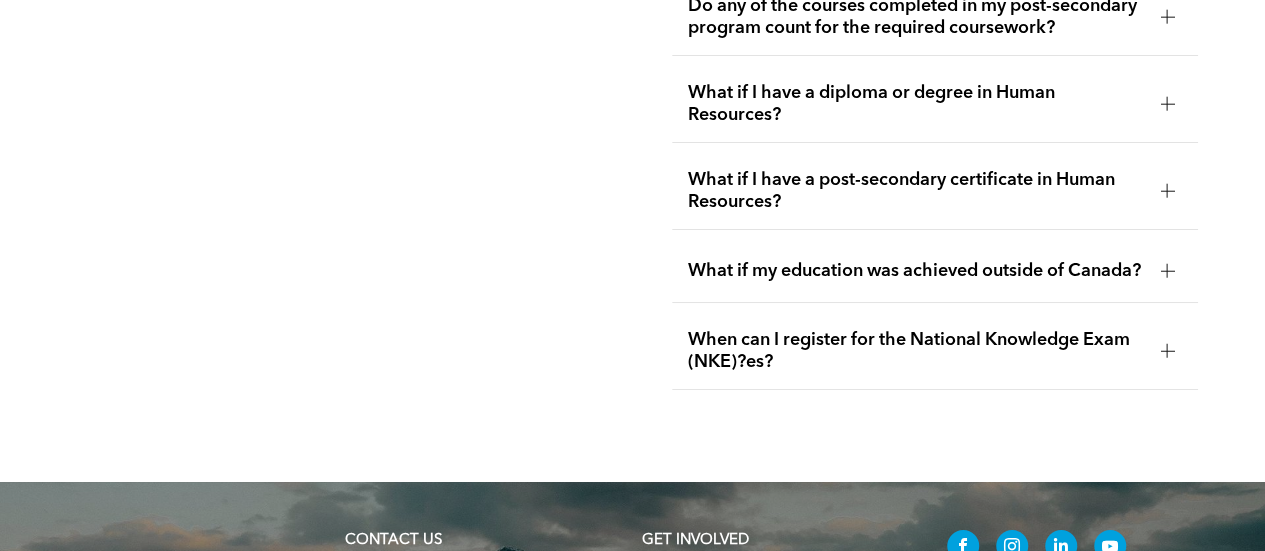 scroll, scrollTop: 3700, scrollLeft: 0, axis: vertical 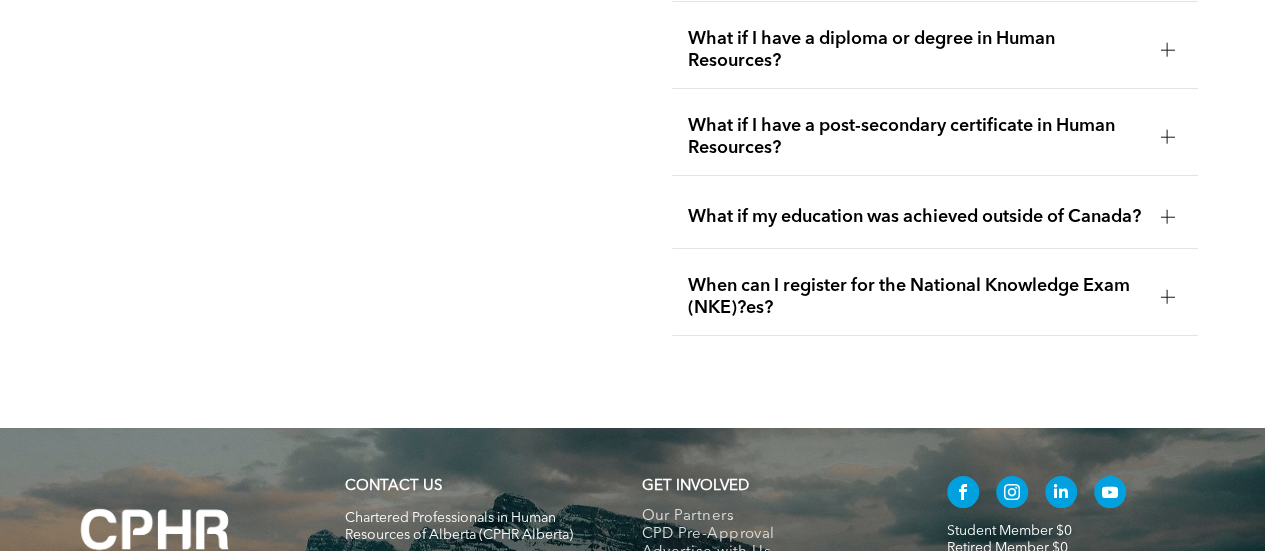 click on "When can I register for the National Knowledge Exam (NKE)?es?" at bounding box center (916, 297) 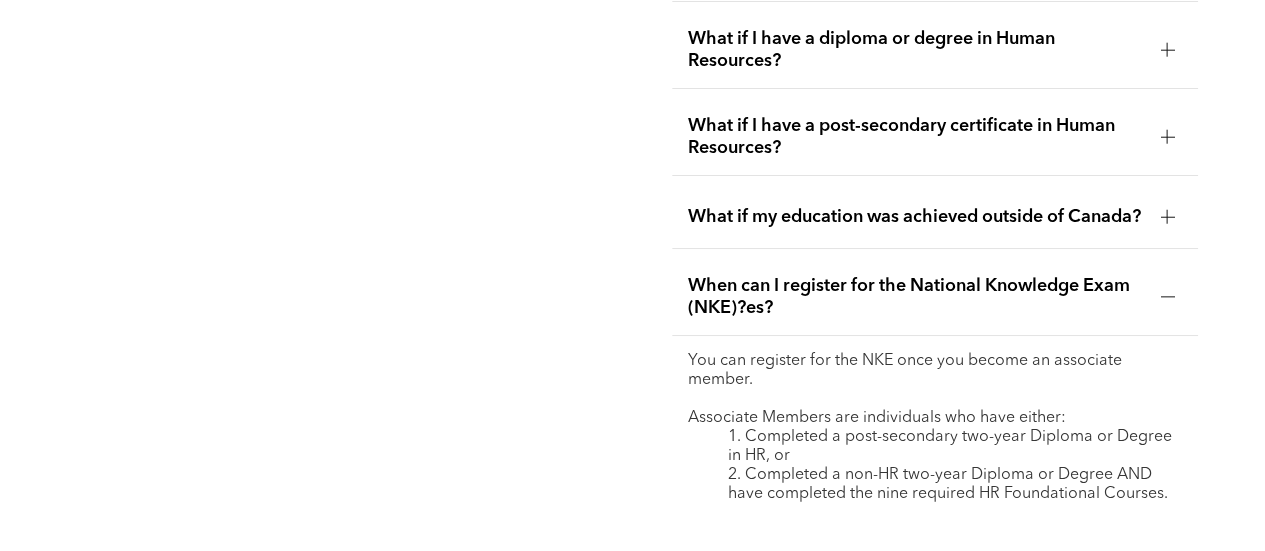 click on "When can I register for the National Knowledge Exam (NKE)?es?" at bounding box center (916, 297) 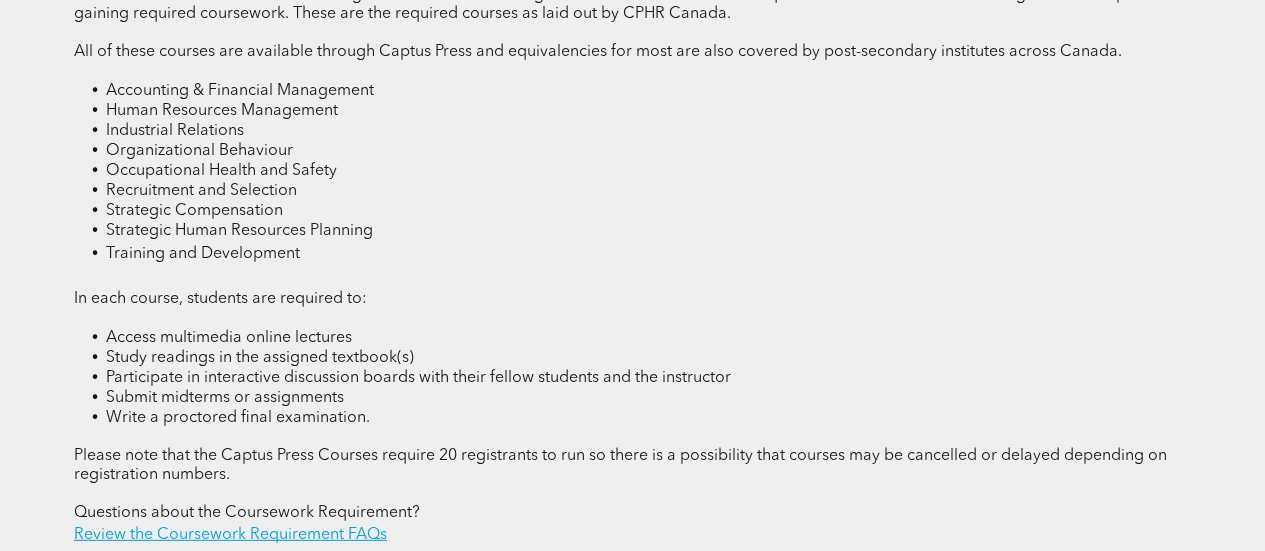 scroll, scrollTop: 2800, scrollLeft: 0, axis: vertical 